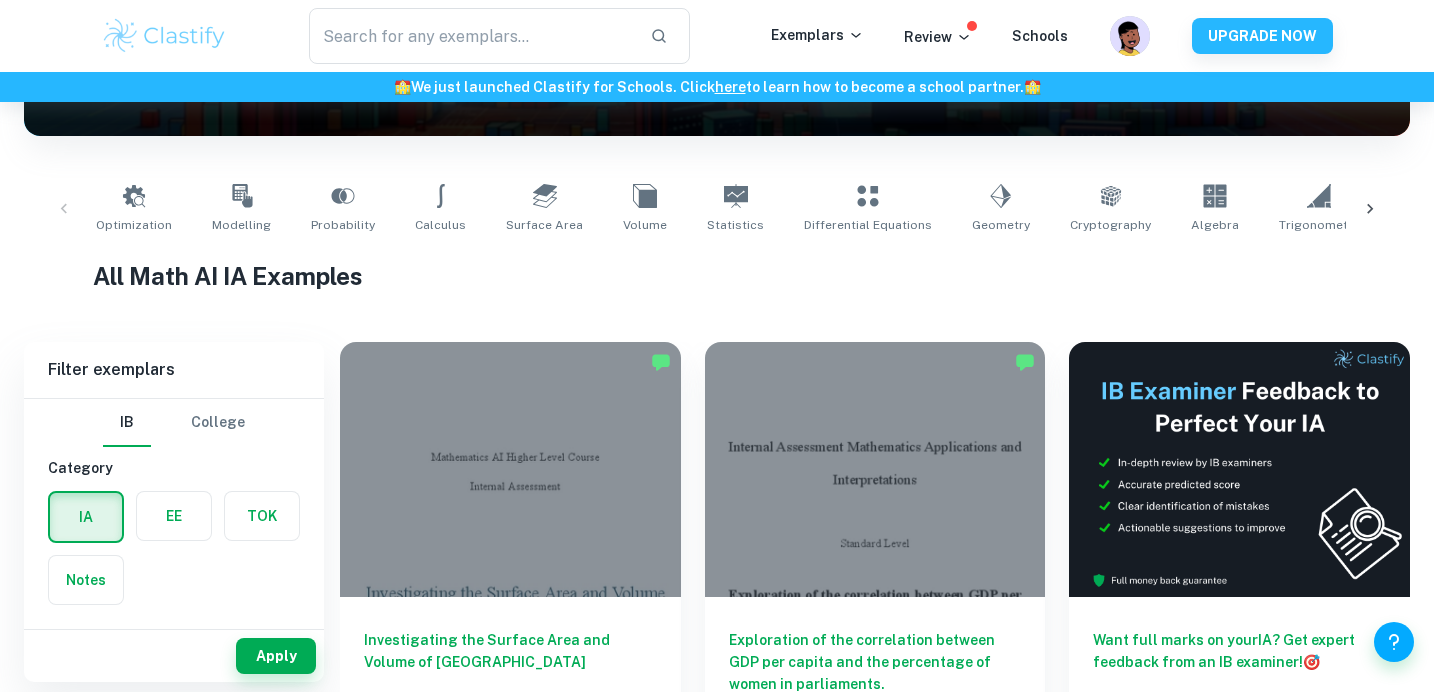 scroll, scrollTop: 332, scrollLeft: 0, axis: vertical 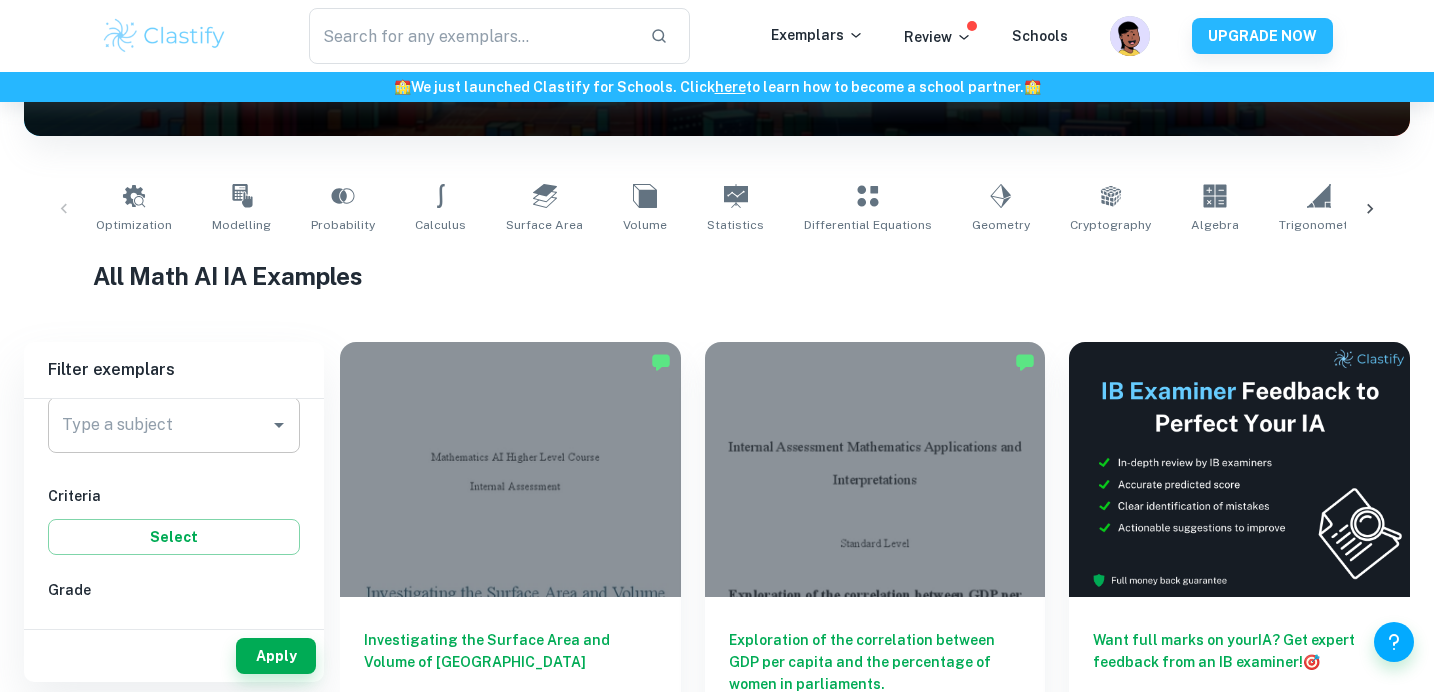 click on "Type a subject" at bounding box center [159, 425] 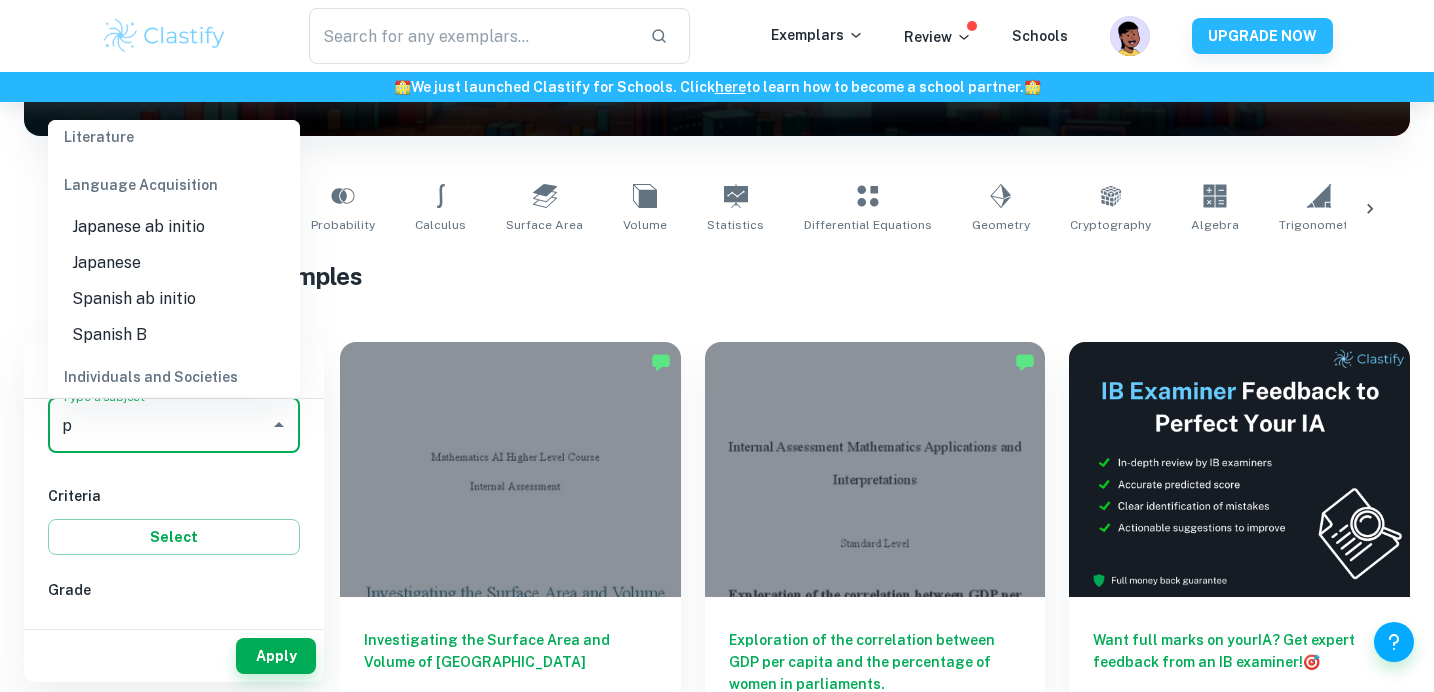 scroll, scrollTop: 0, scrollLeft: 0, axis: both 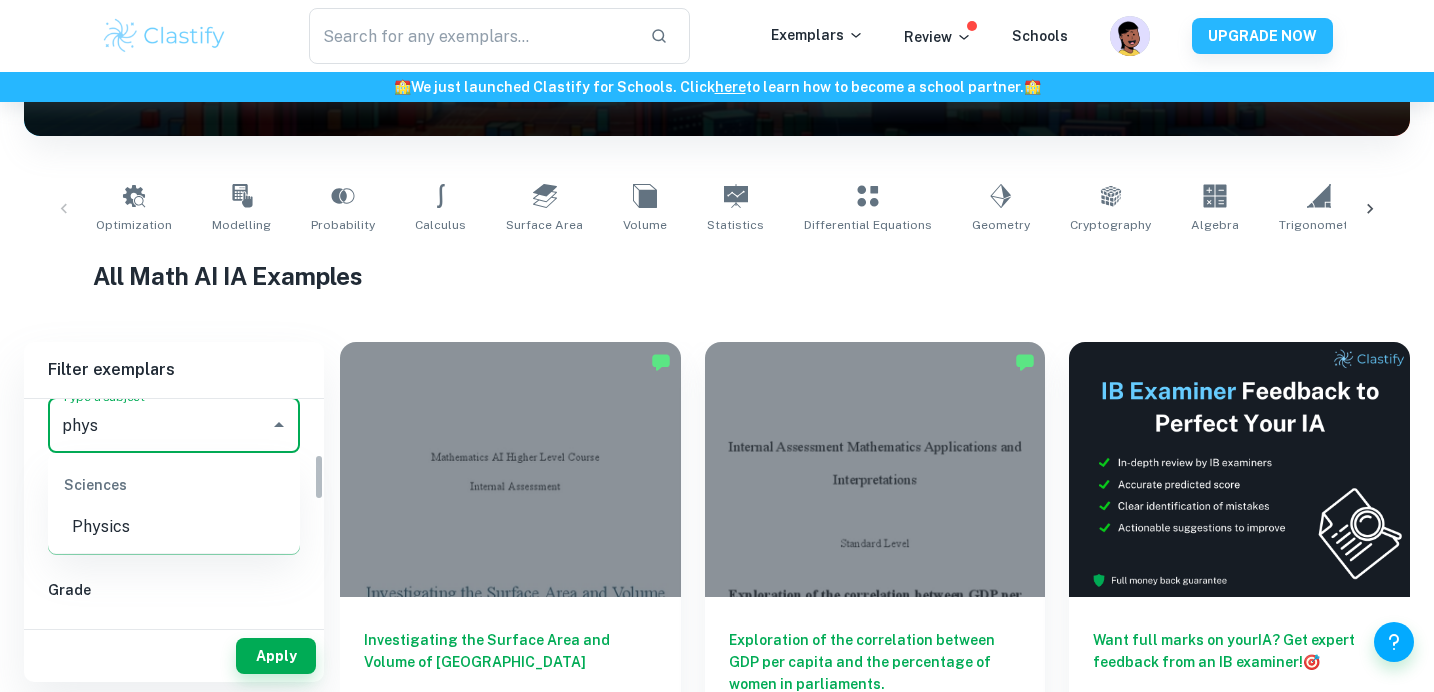 click on "Physics" at bounding box center [174, 527] 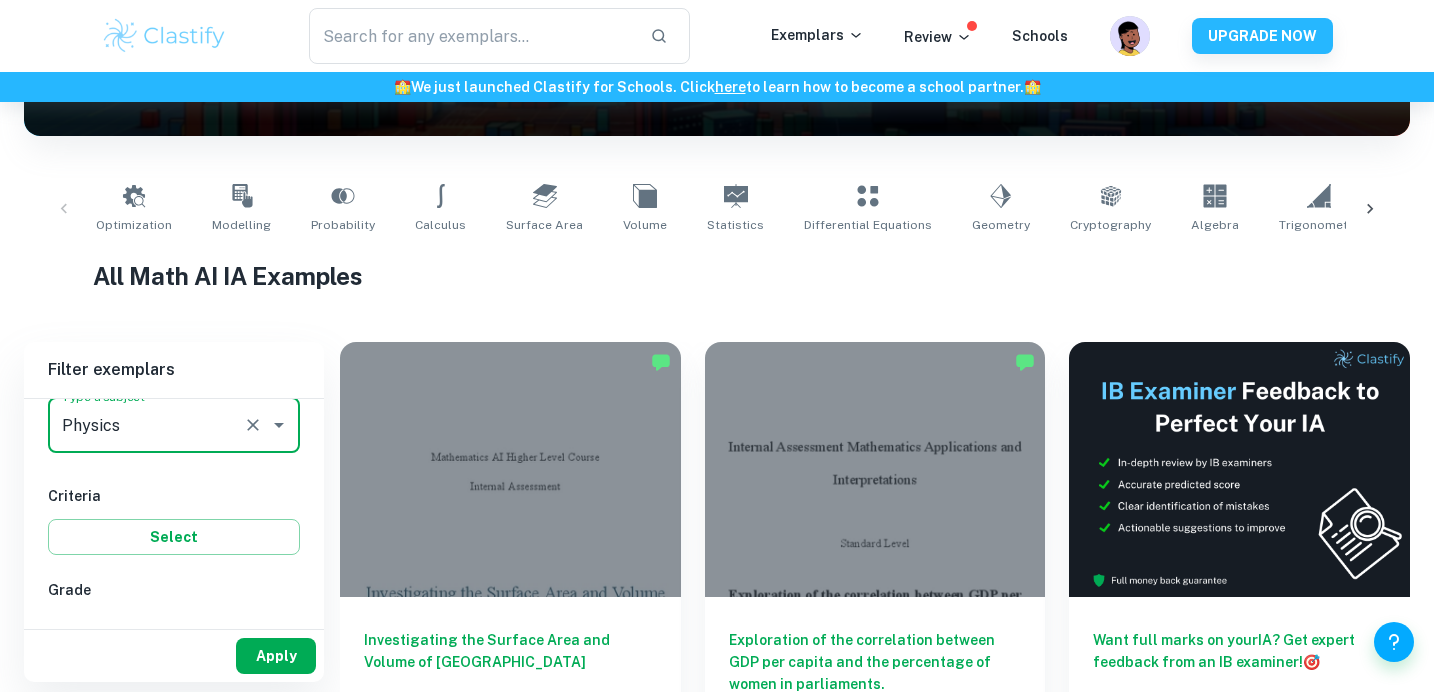 type on "Physics" 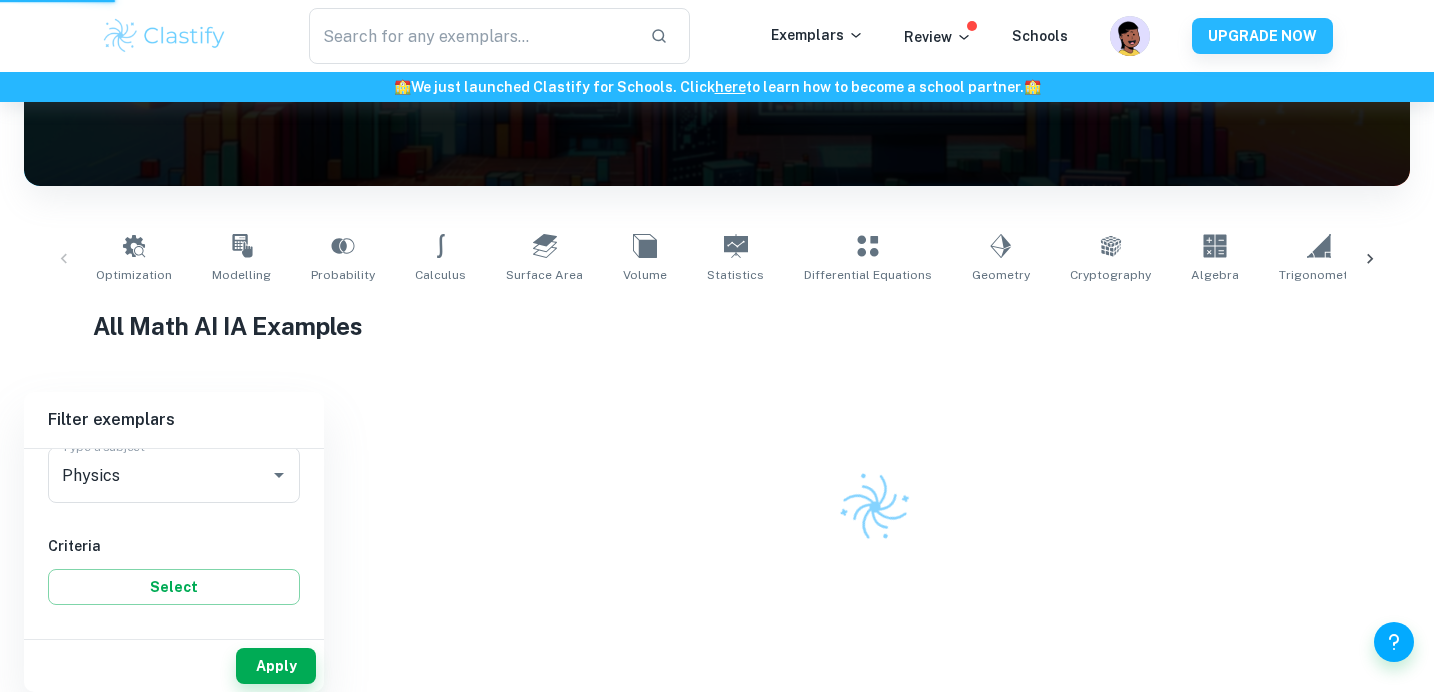 scroll, scrollTop: 282, scrollLeft: 0, axis: vertical 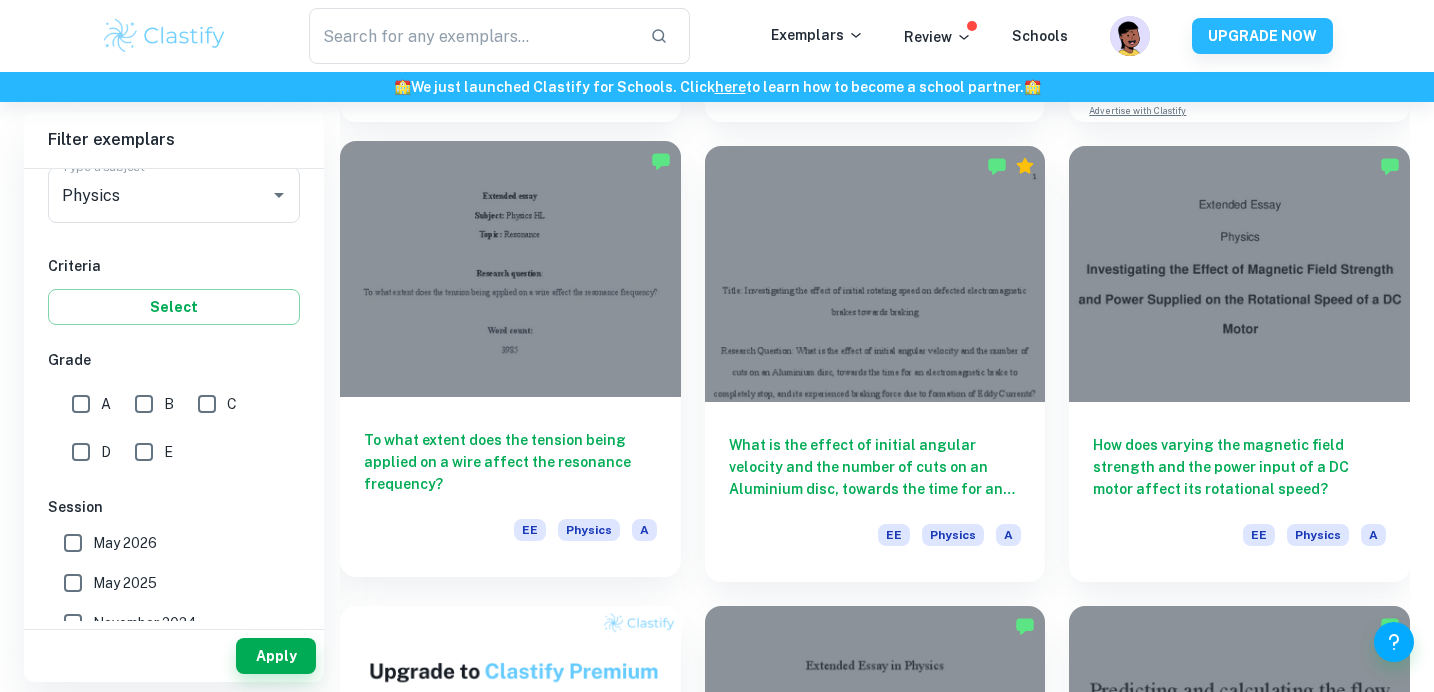 click on "To what extent does the tension being applied on a wire affect the resonance frequency? EE Physics A" at bounding box center (510, 487) 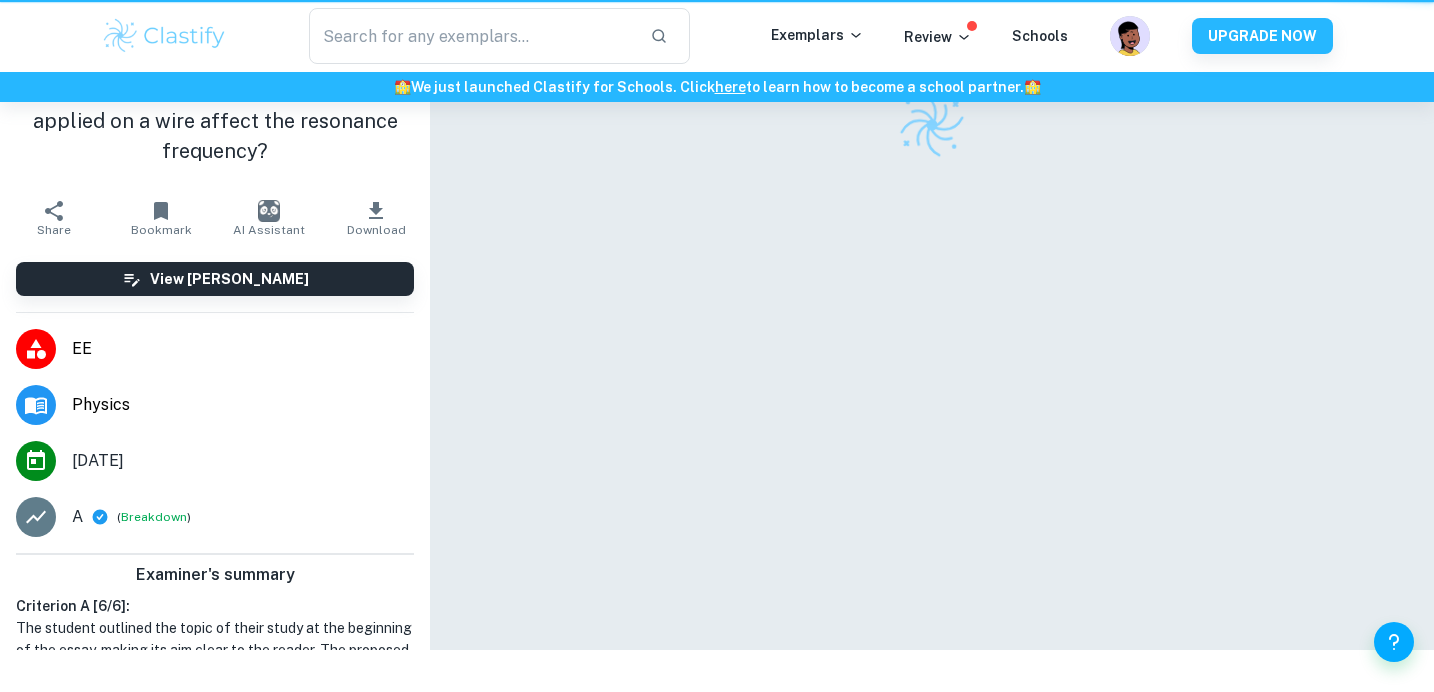 scroll, scrollTop: 0, scrollLeft: 0, axis: both 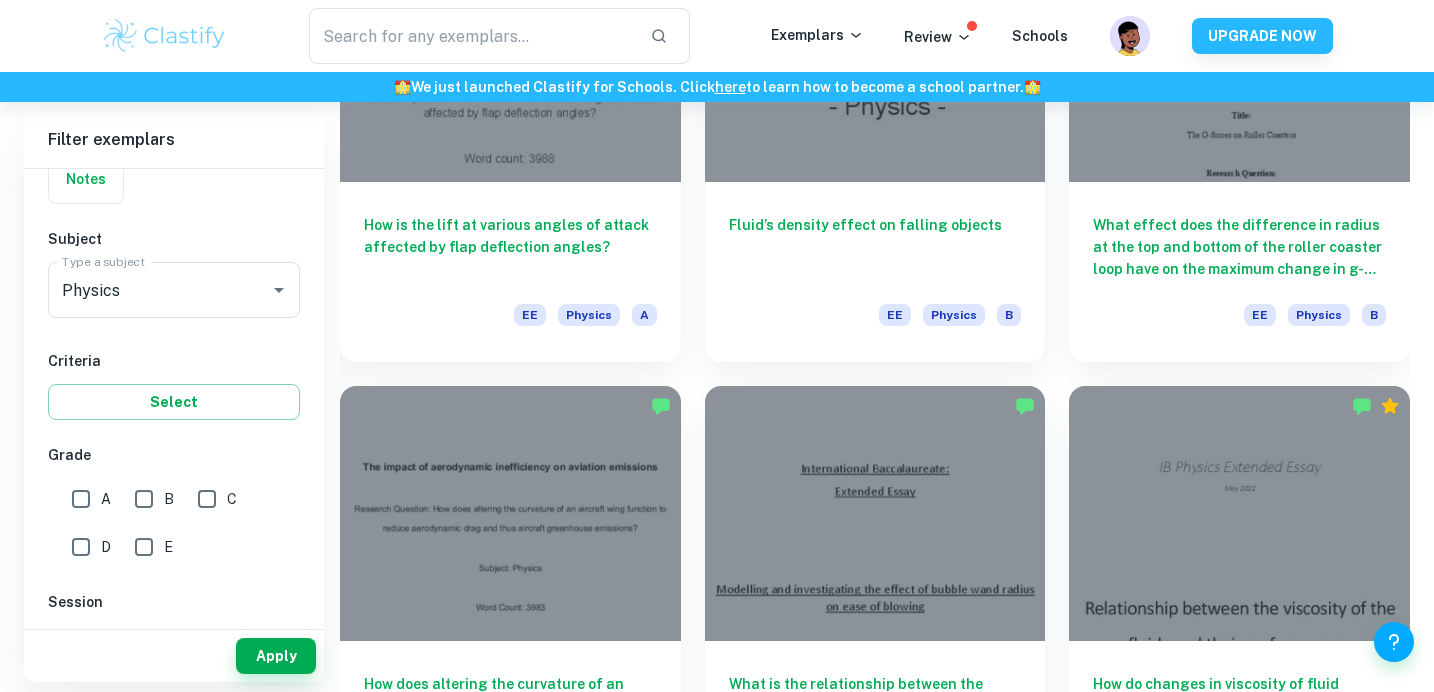 click on "A" at bounding box center [81, 499] 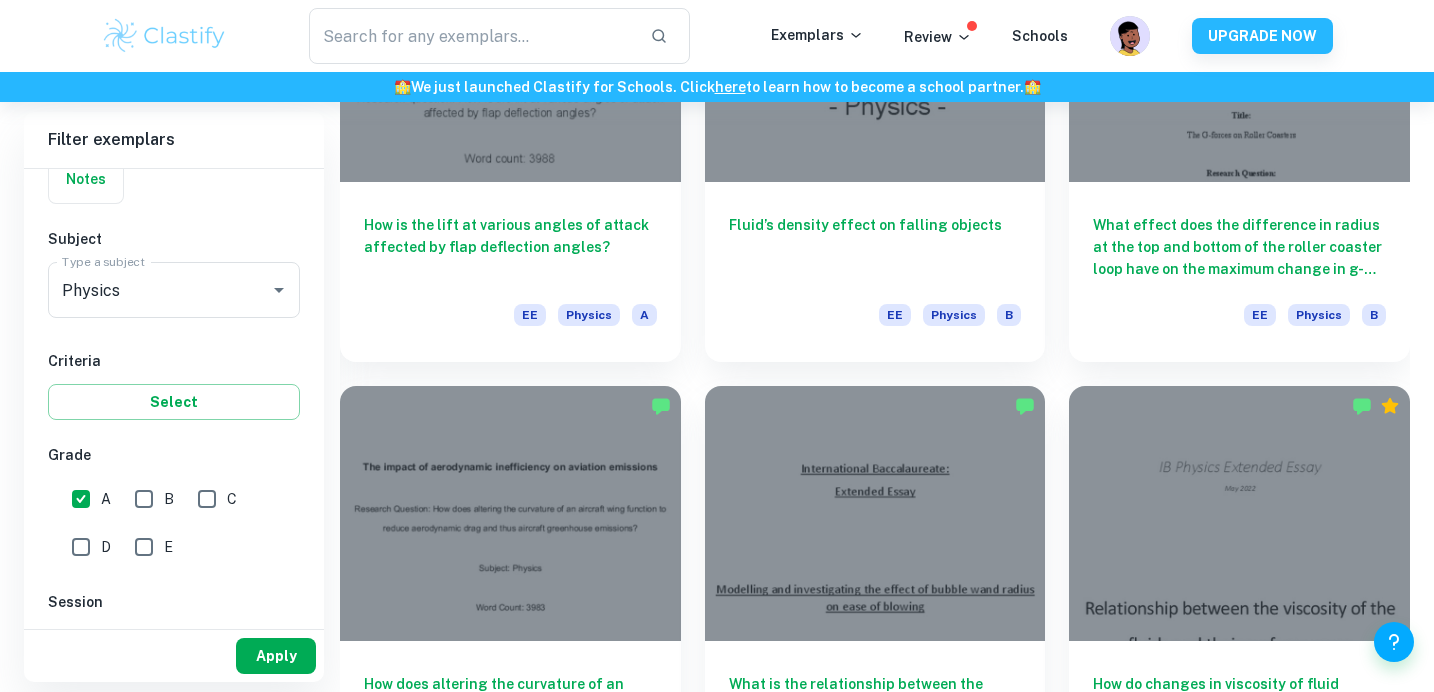 click on "Apply" at bounding box center [276, 656] 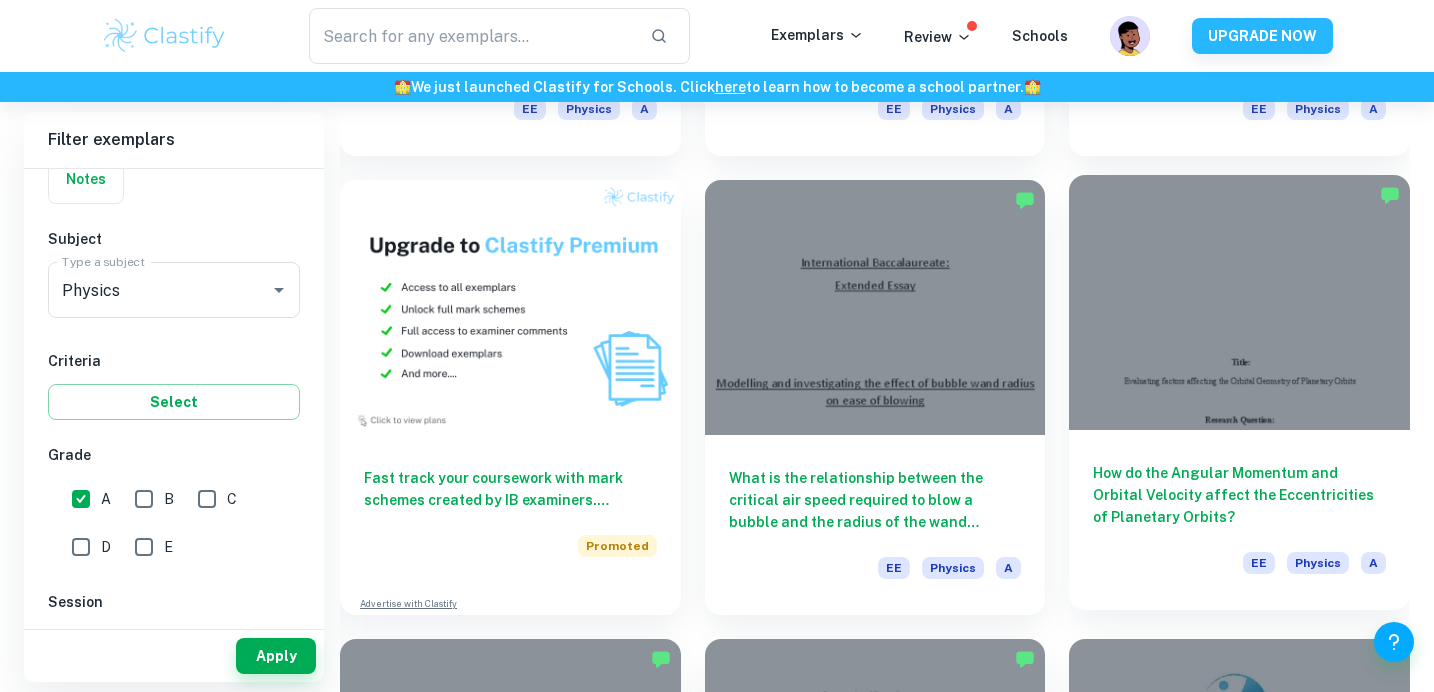 scroll, scrollTop: 992, scrollLeft: 0, axis: vertical 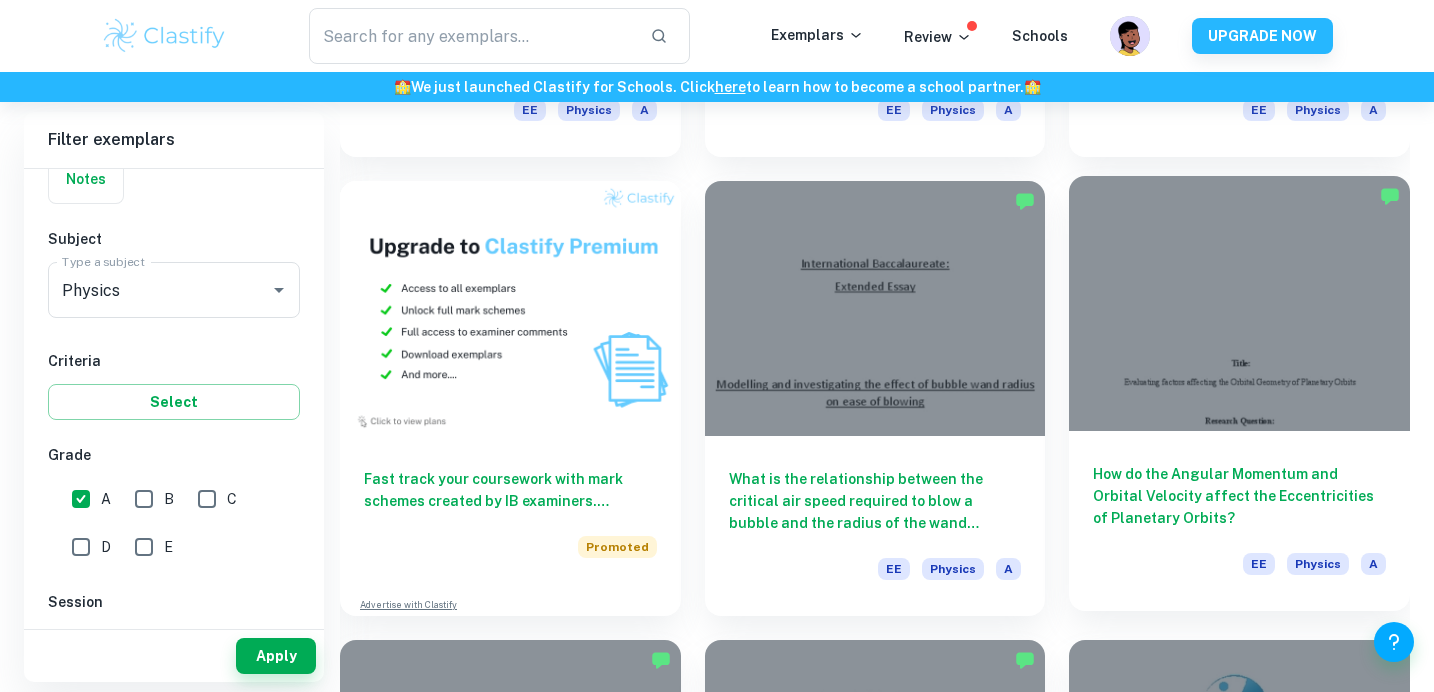 click on "How do the Angular Momentum and Orbital Velocity affect the Eccentricities of Planetary Orbits?" at bounding box center (1239, 496) 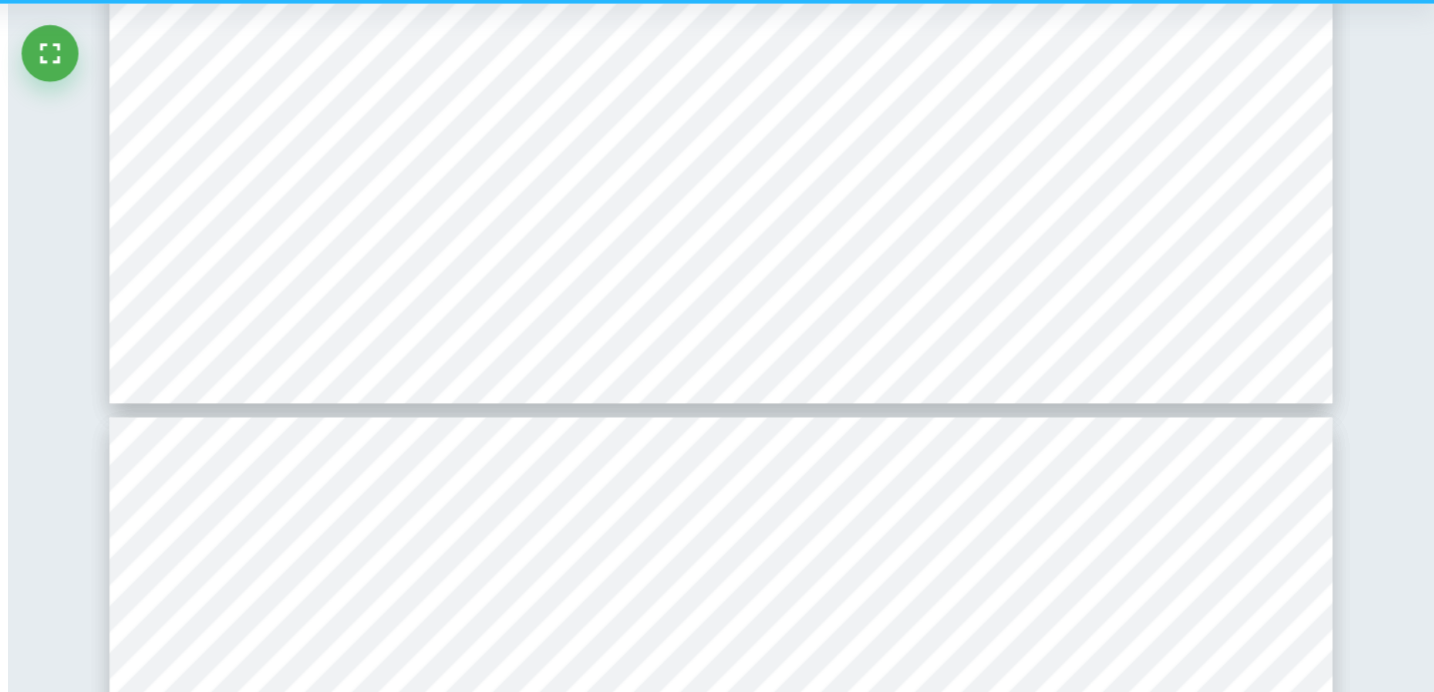 scroll, scrollTop: 3376, scrollLeft: 0, axis: vertical 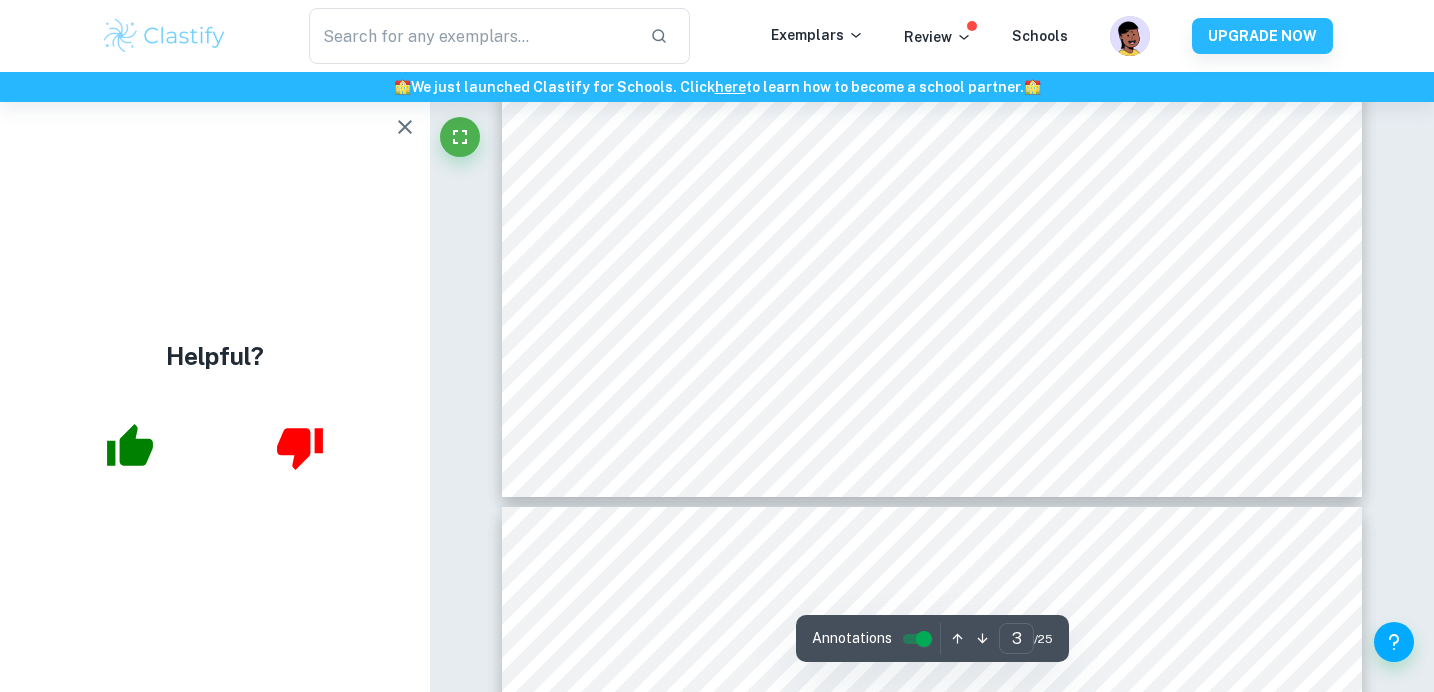 type on "4" 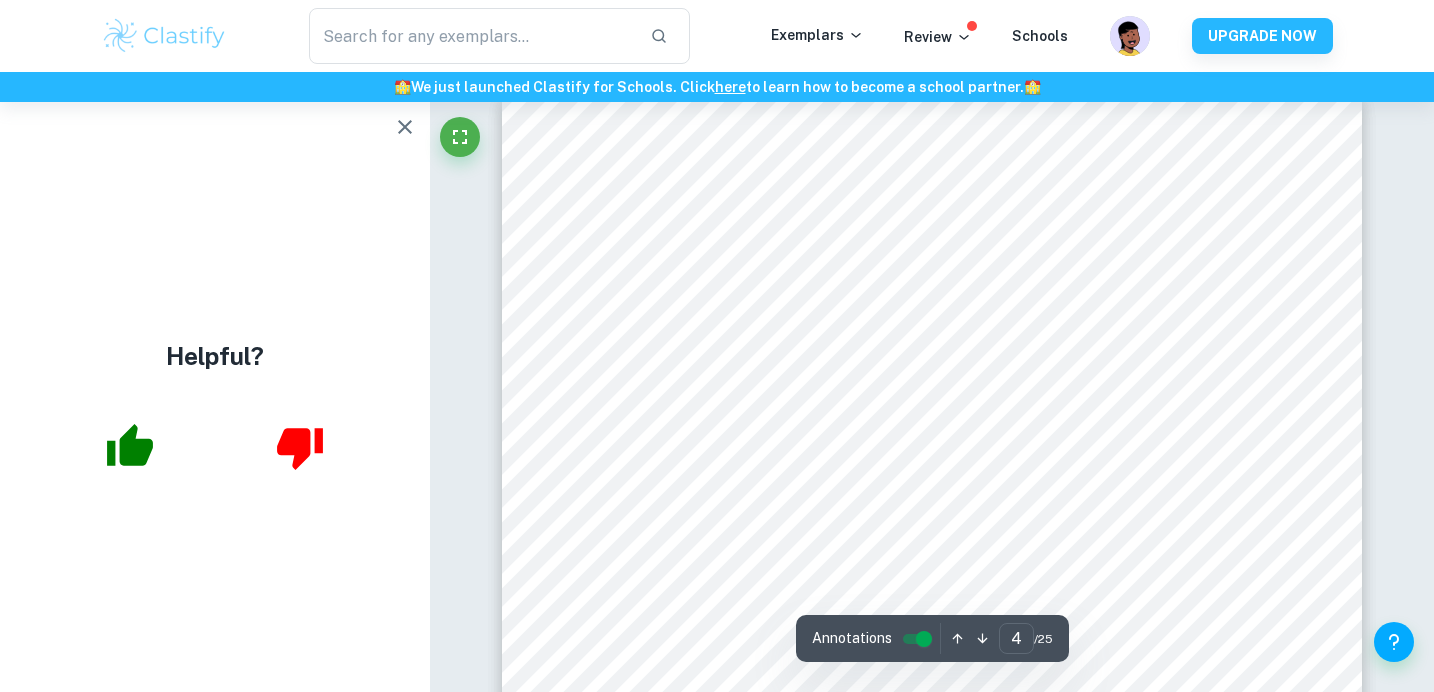 scroll, scrollTop: 3675, scrollLeft: 0, axis: vertical 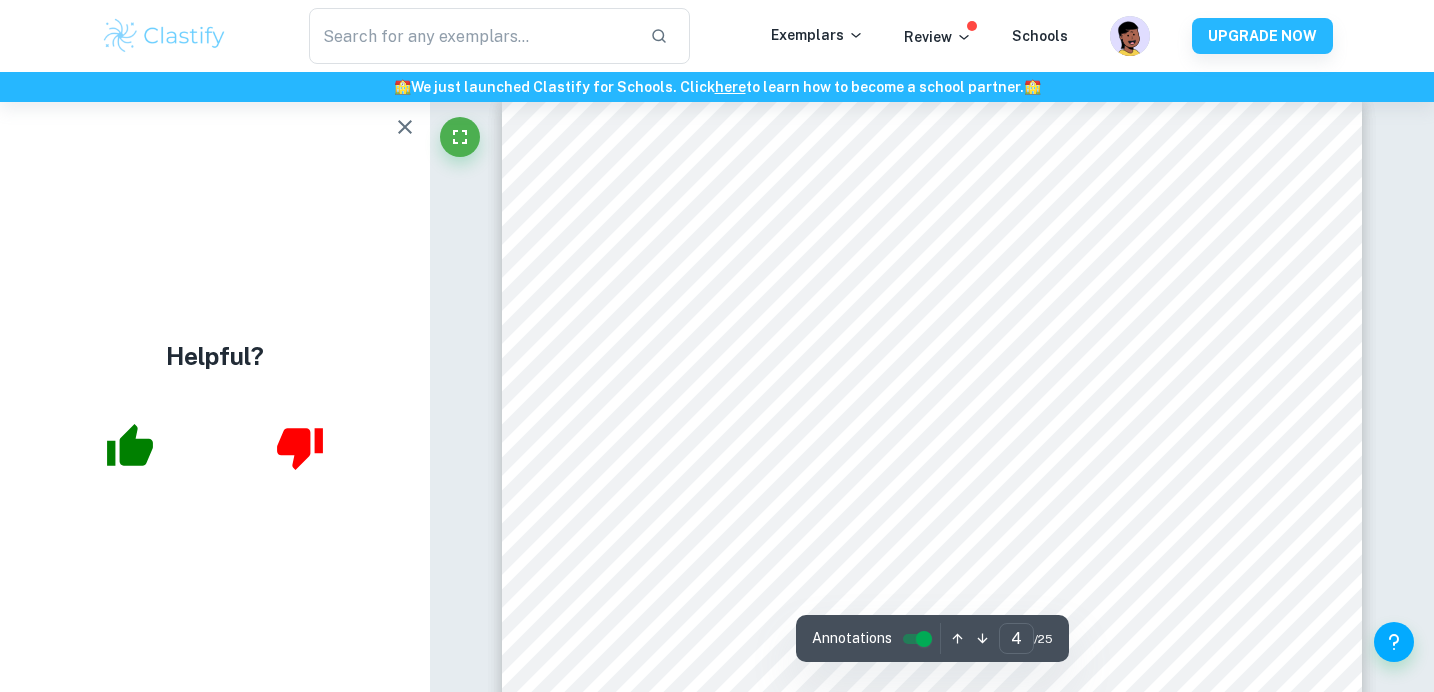 click at bounding box center (930, 516) 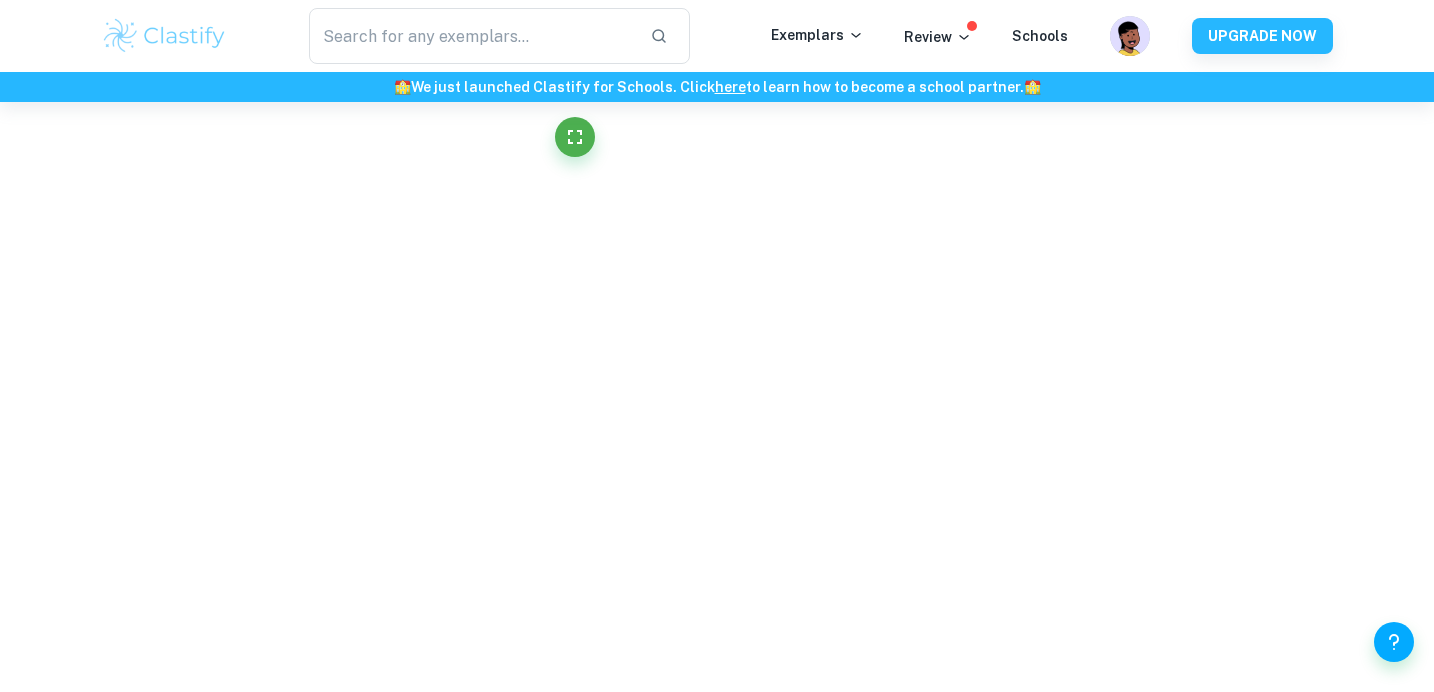 scroll, scrollTop: 4148, scrollLeft: 0, axis: vertical 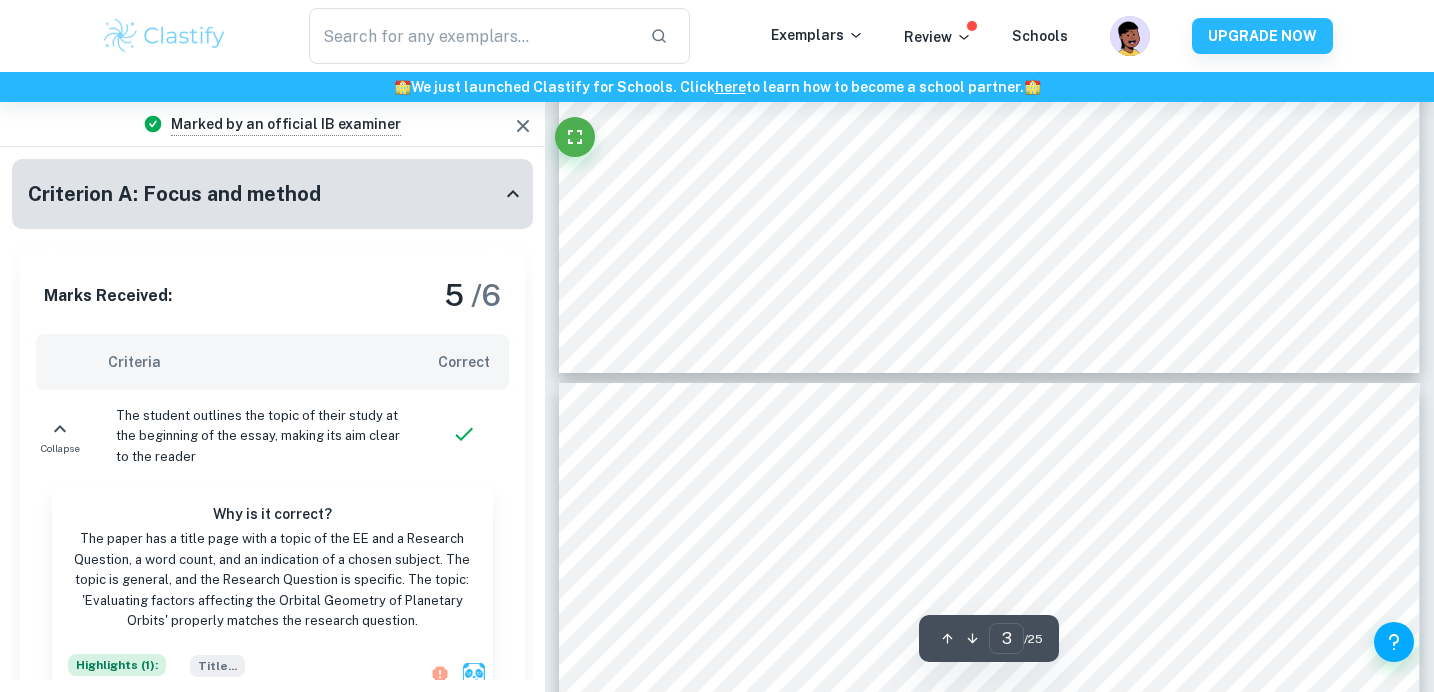 type on "4" 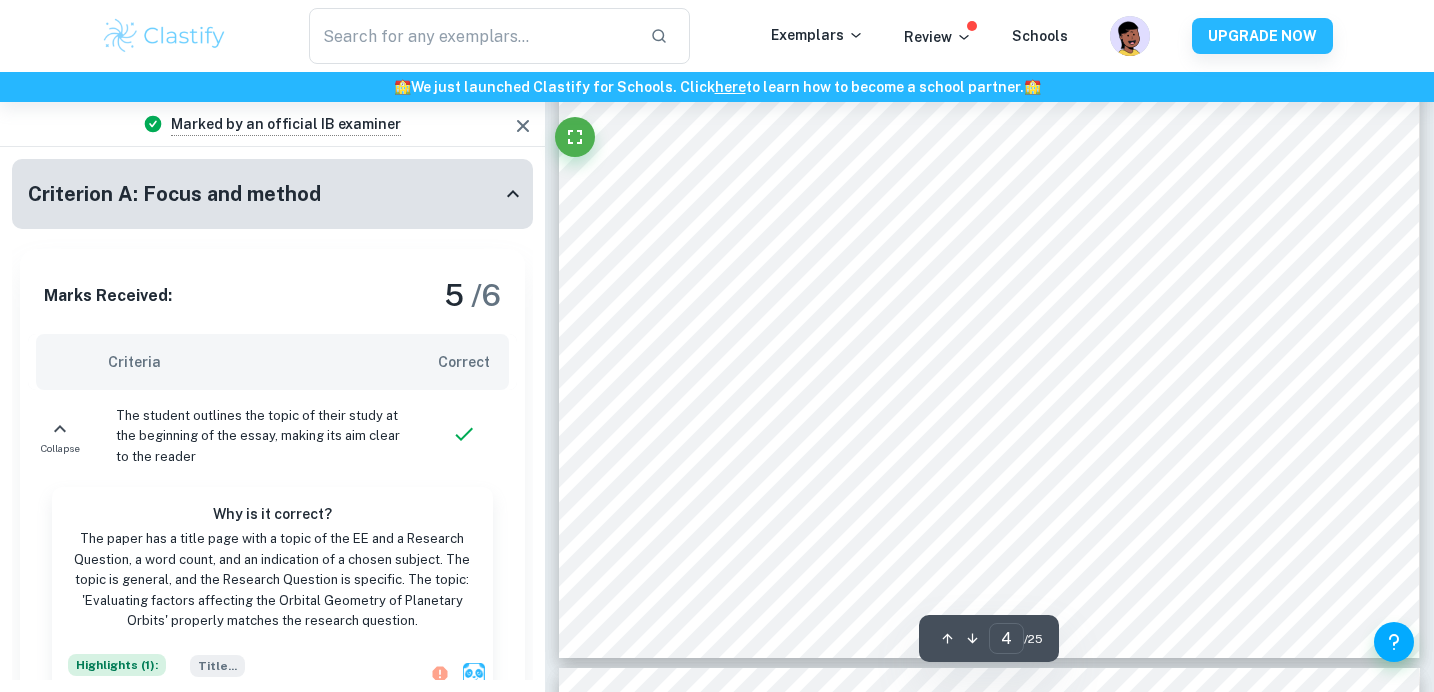 scroll, scrollTop: 3947, scrollLeft: 0, axis: vertical 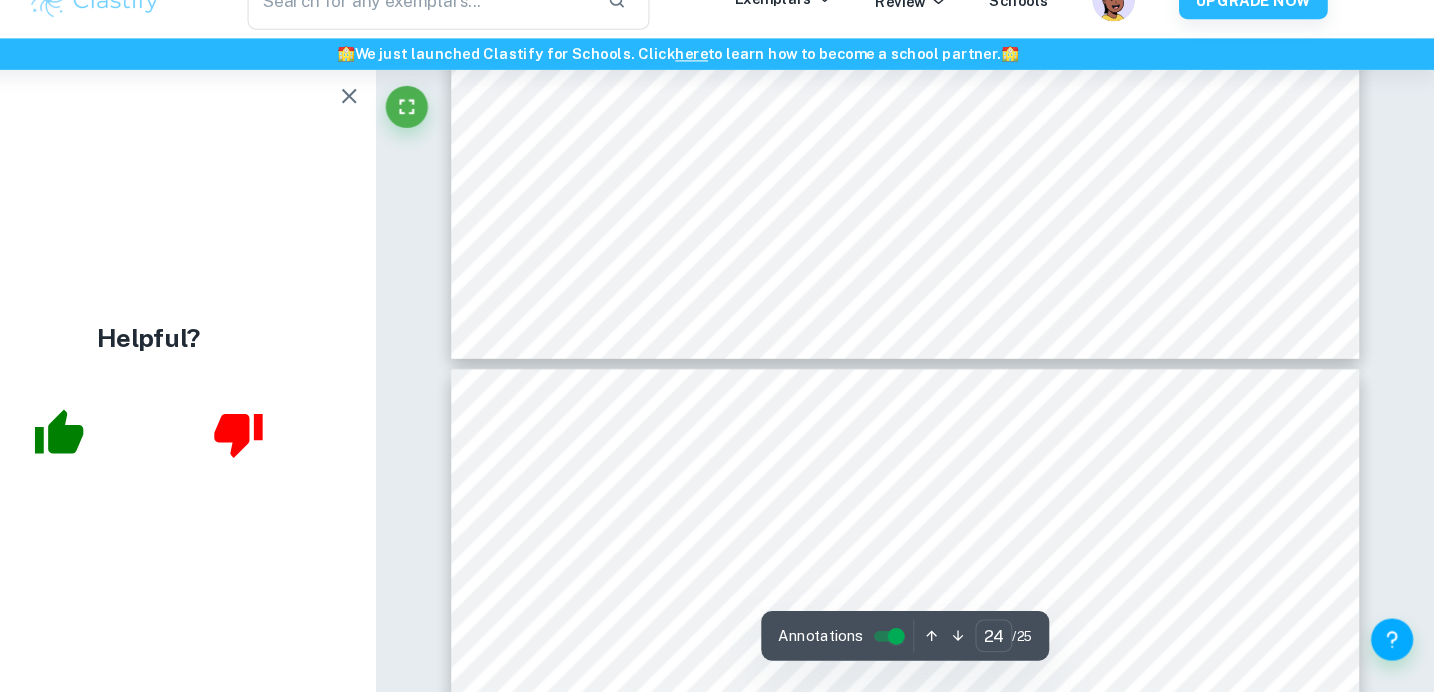 type on "25" 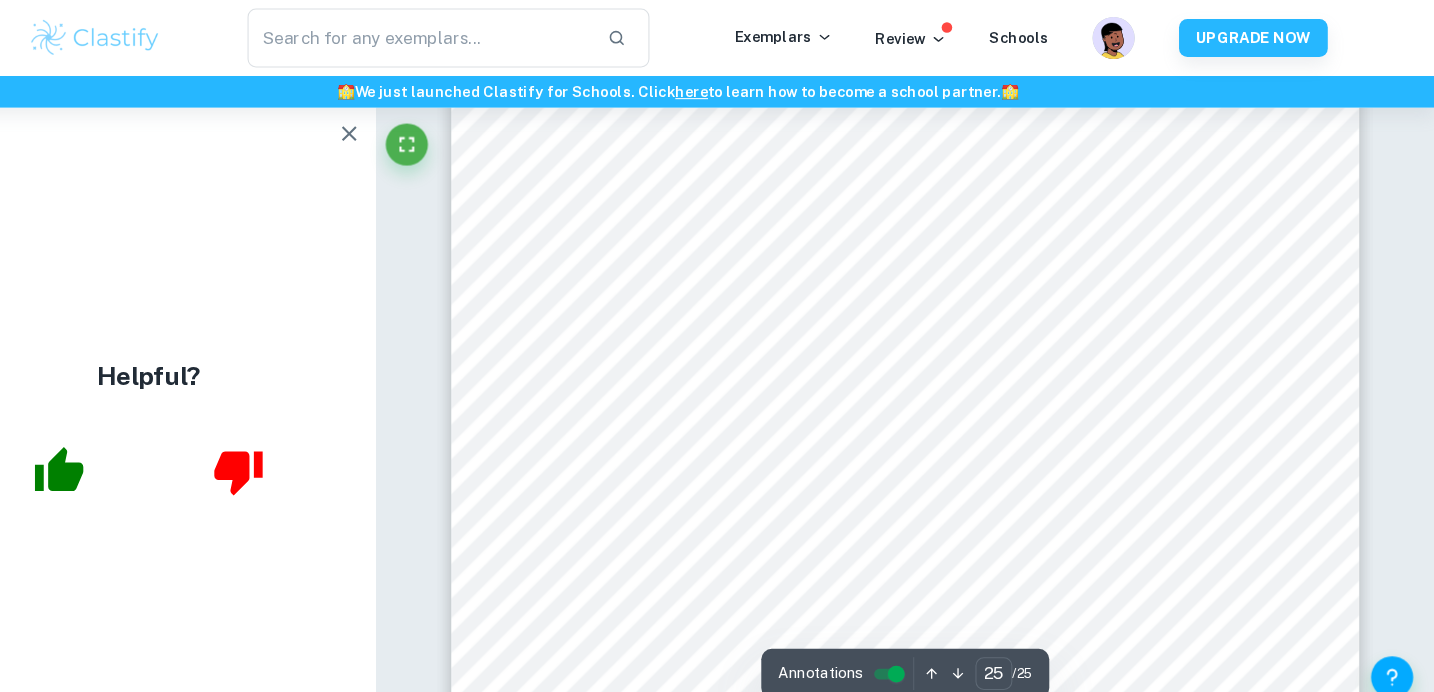 scroll, scrollTop: 27692, scrollLeft: 0, axis: vertical 